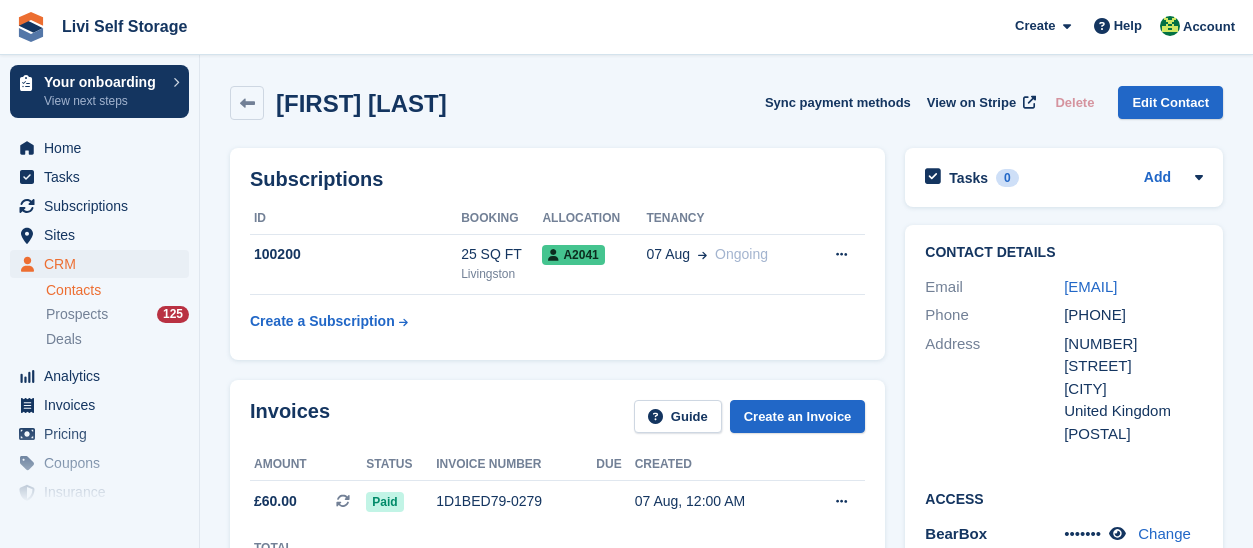 scroll, scrollTop: 0, scrollLeft: 0, axis: both 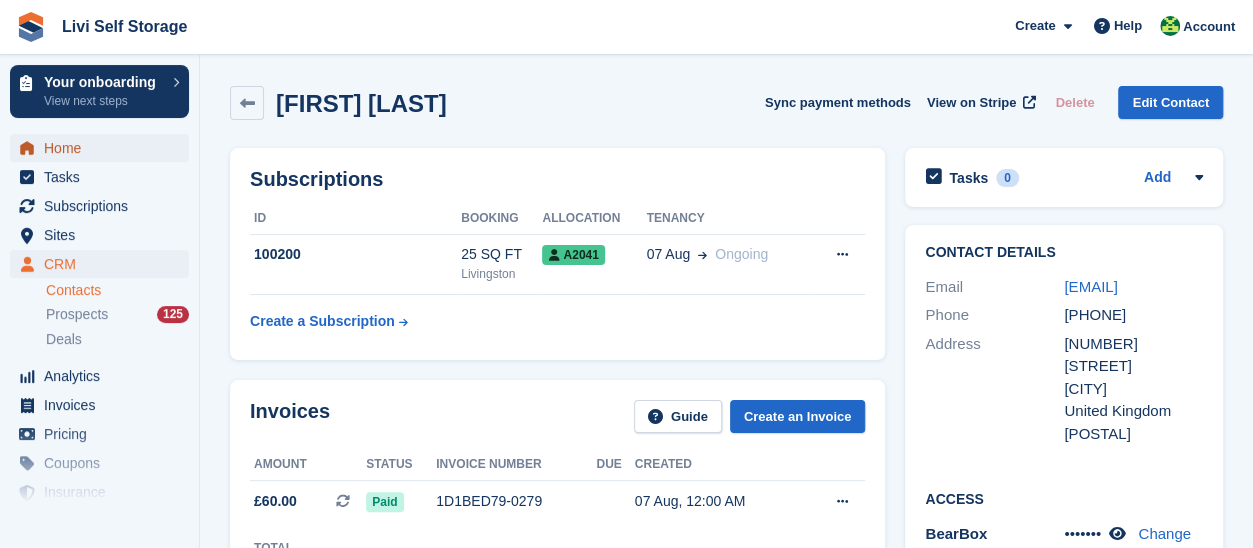 click on "Home" at bounding box center [104, 148] 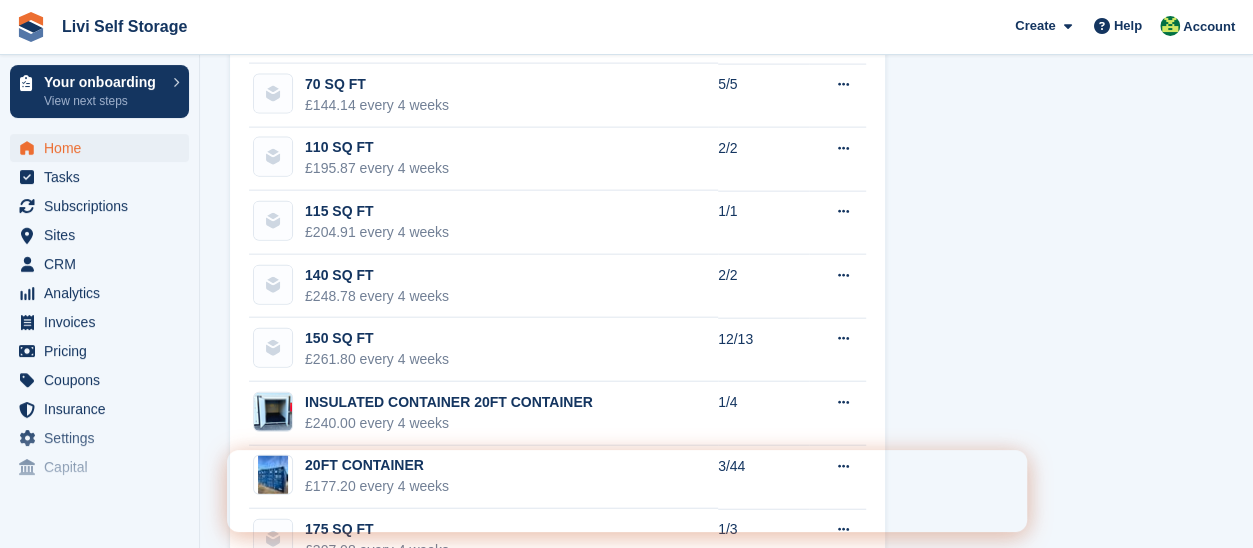 scroll, scrollTop: 2400, scrollLeft: 0, axis: vertical 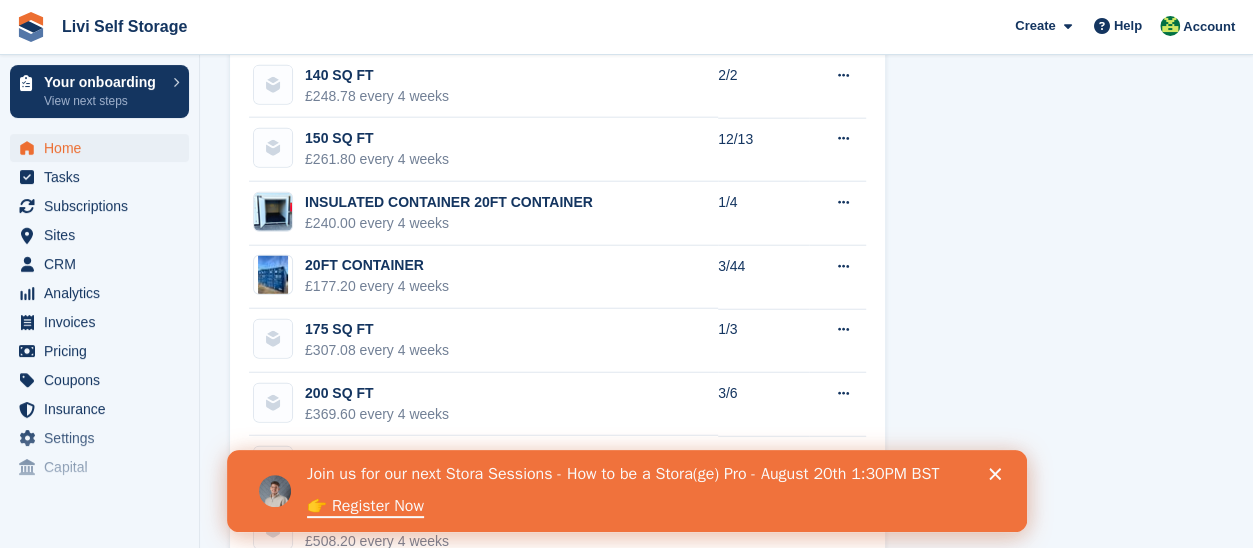 click 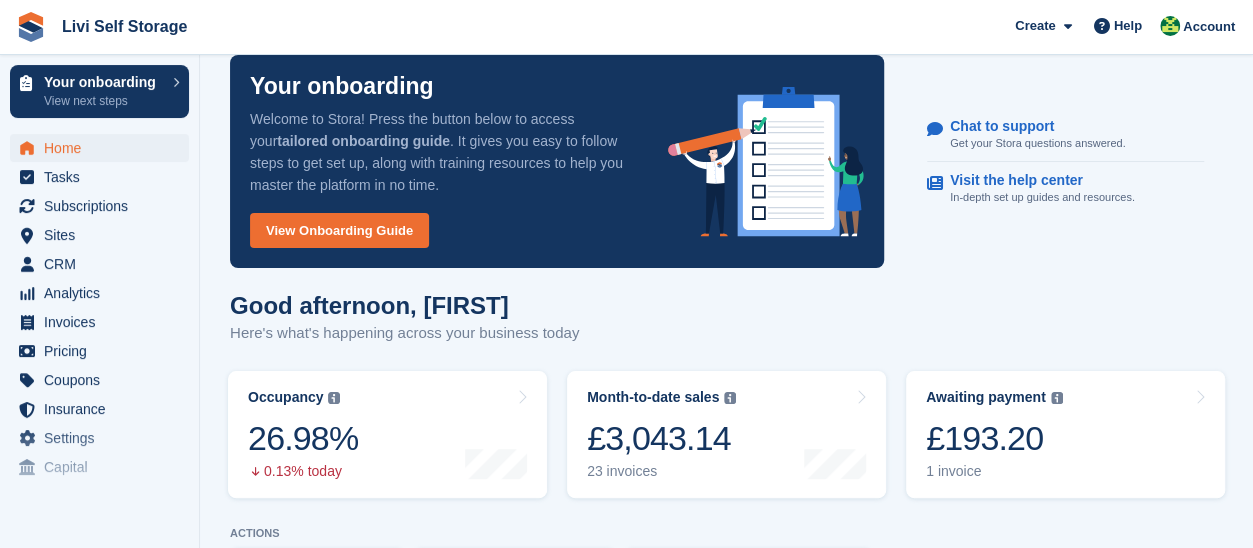 scroll, scrollTop: 0, scrollLeft: 0, axis: both 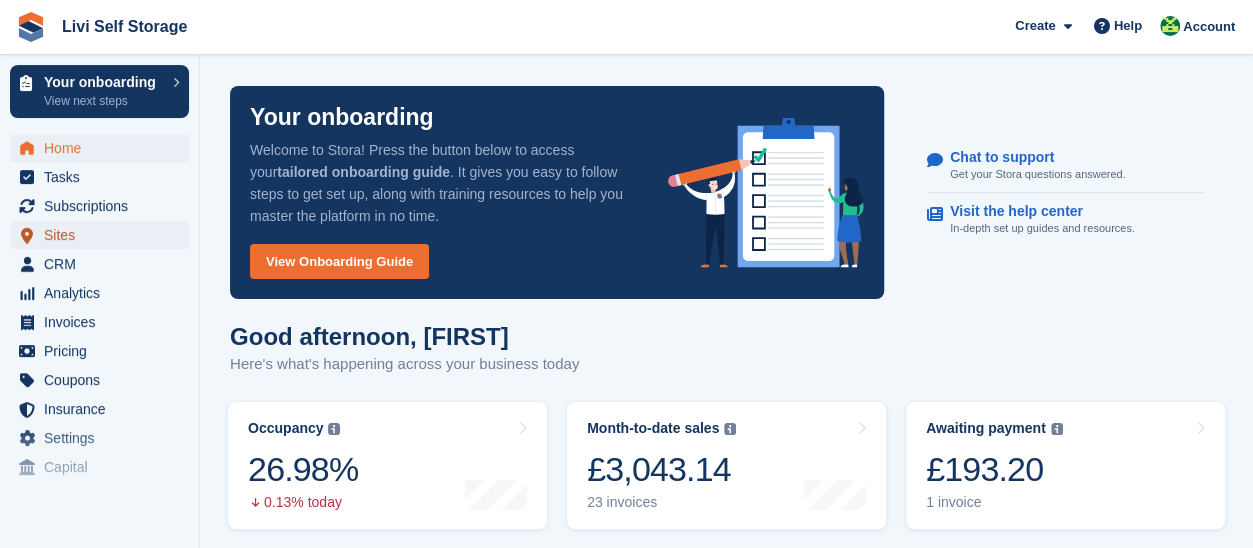 click on "Sites" at bounding box center (104, 235) 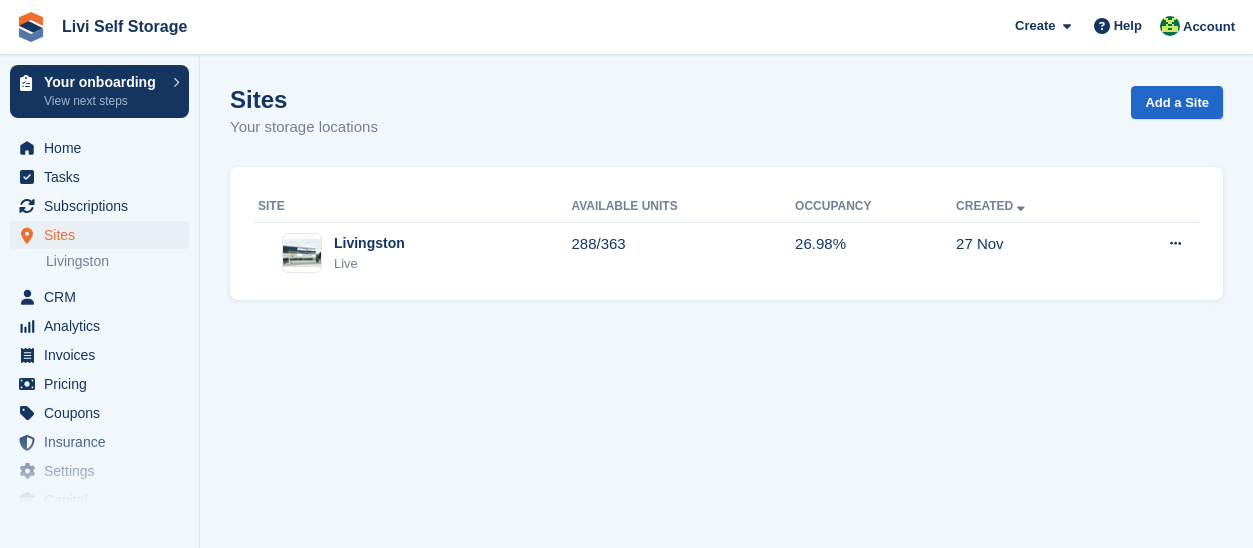 scroll, scrollTop: 0, scrollLeft: 0, axis: both 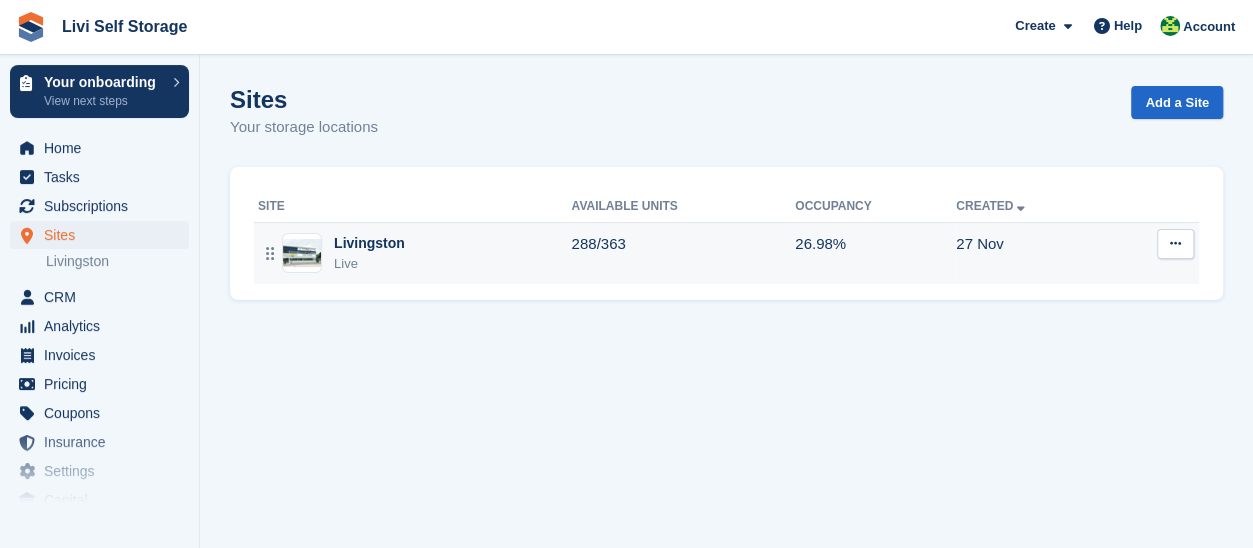 click at bounding box center [302, 253] 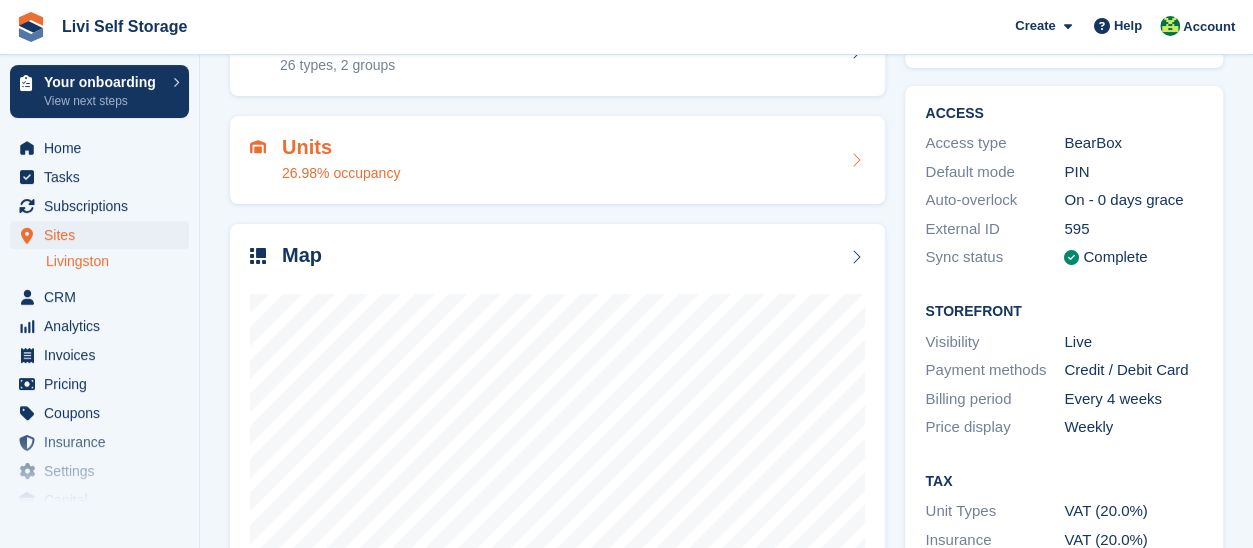 scroll, scrollTop: 0, scrollLeft: 0, axis: both 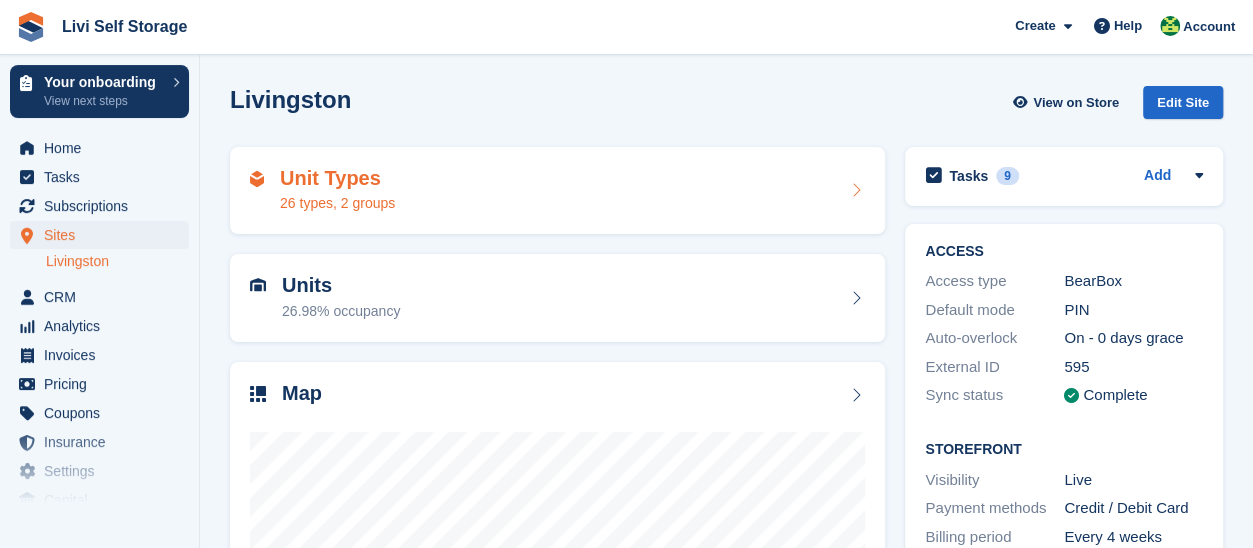 click on "Unit Types" at bounding box center (337, 178) 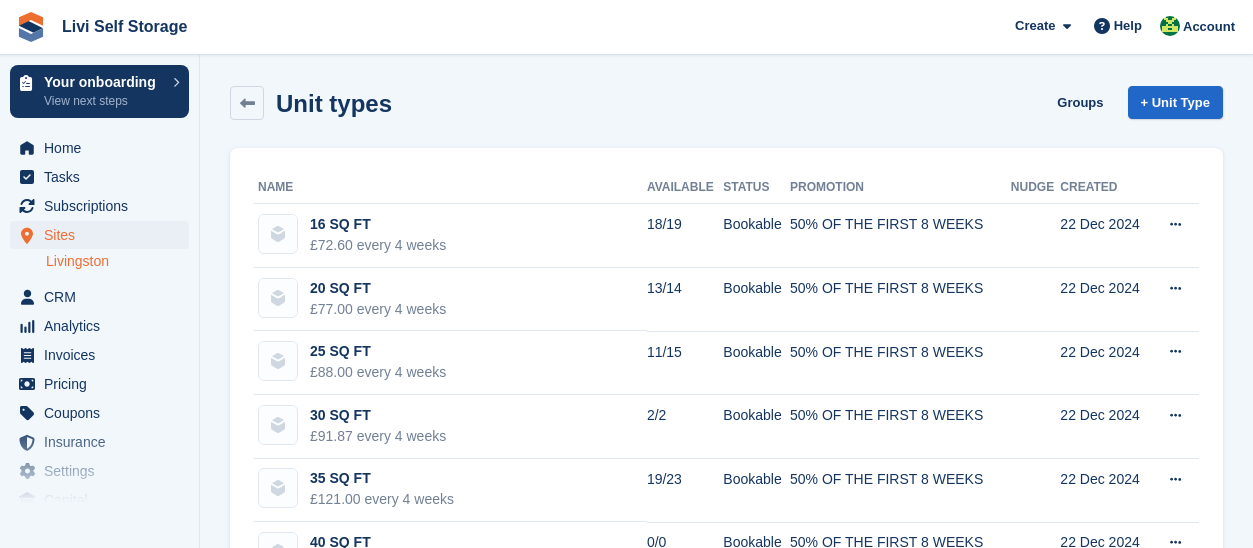 scroll, scrollTop: 0, scrollLeft: 0, axis: both 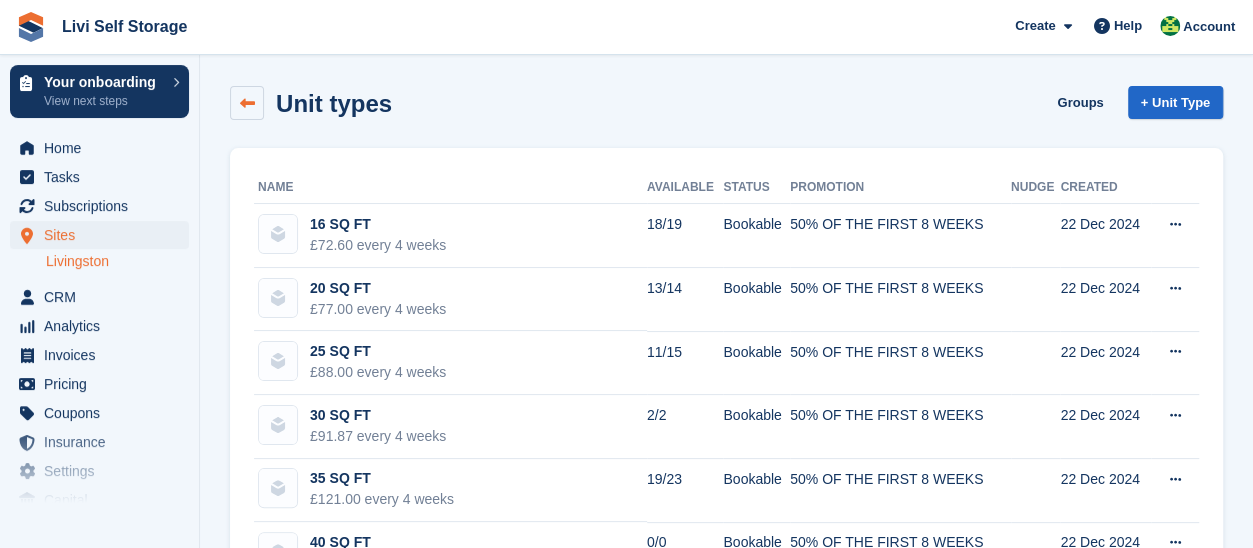 click at bounding box center [247, 103] 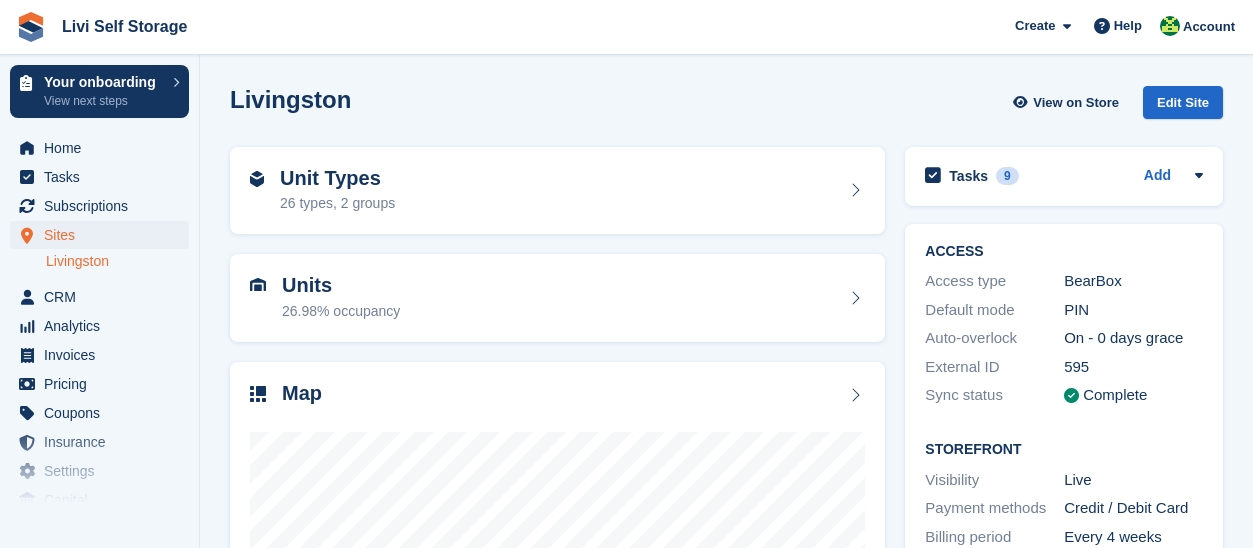 scroll, scrollTop: 0, scrollLeft: 0, axis: both 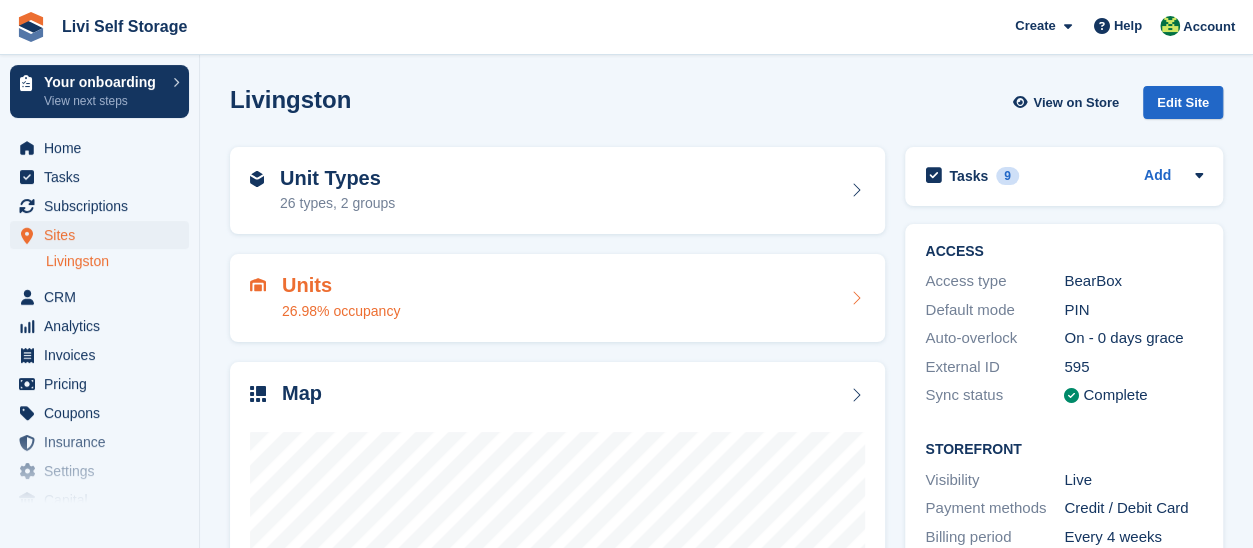 click on "Units" at bounding box center [341, 285] 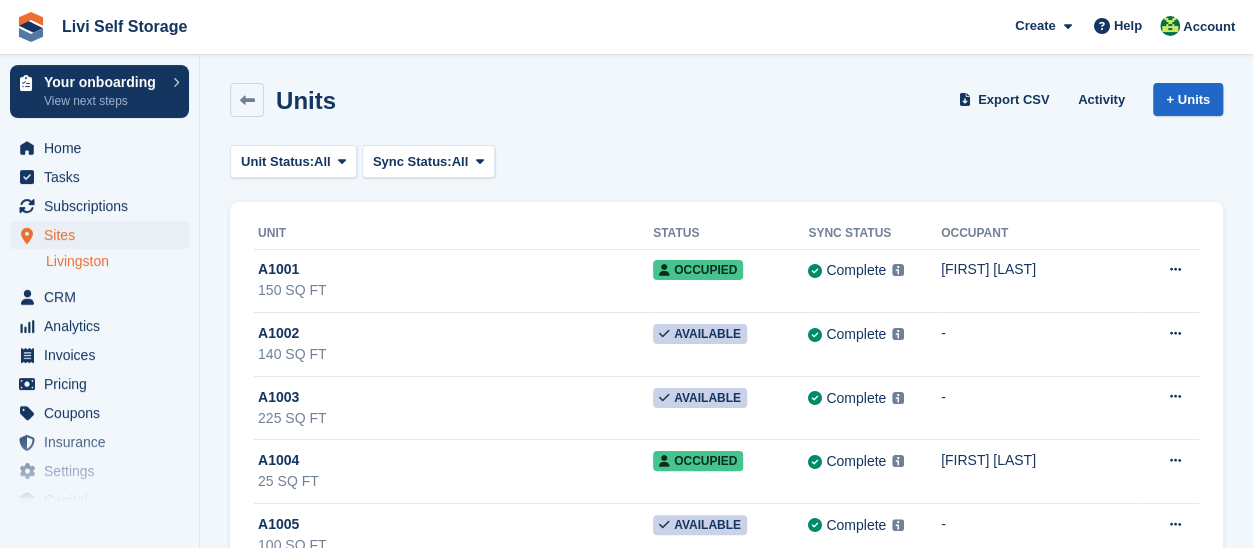 scroll, scrollTop: 0, scrollLeft: 0, axis: both 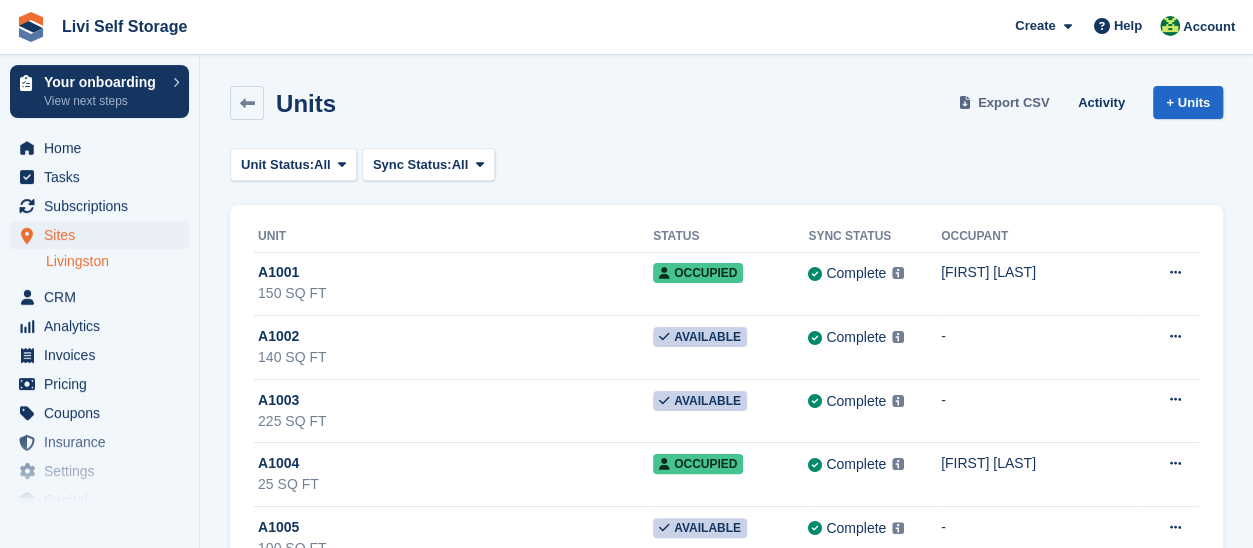click on "Export CSV" at bounding box center (1014, 103) 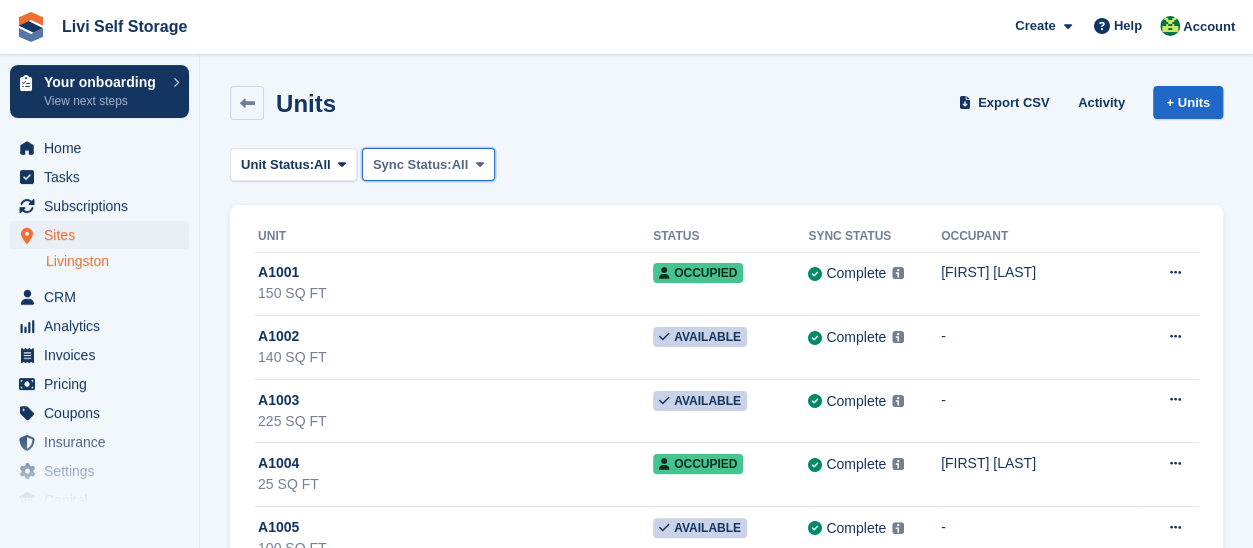 click at bounding box center [479, 164] 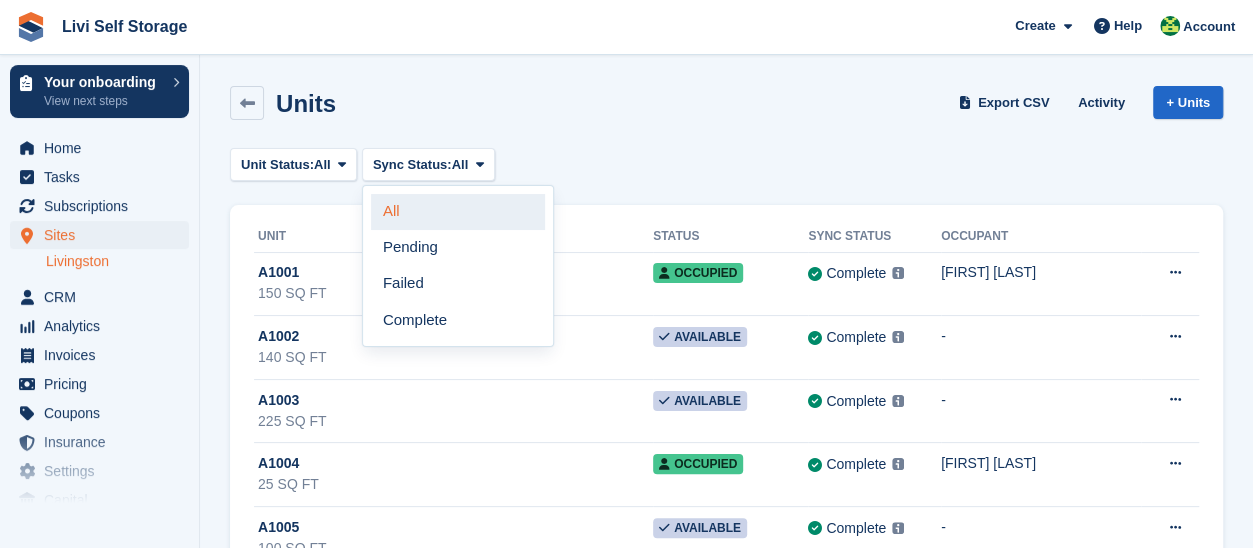 click on "All" at bounding box center [458, 212] 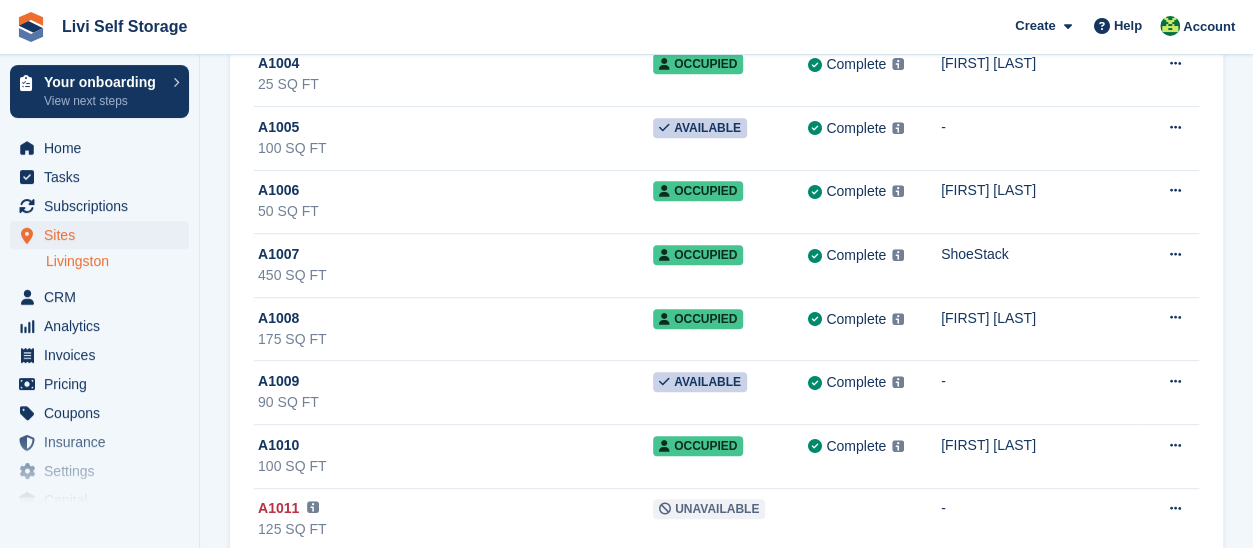 scroll, scrollTop: 0, scrollLeft: 0, axis: both 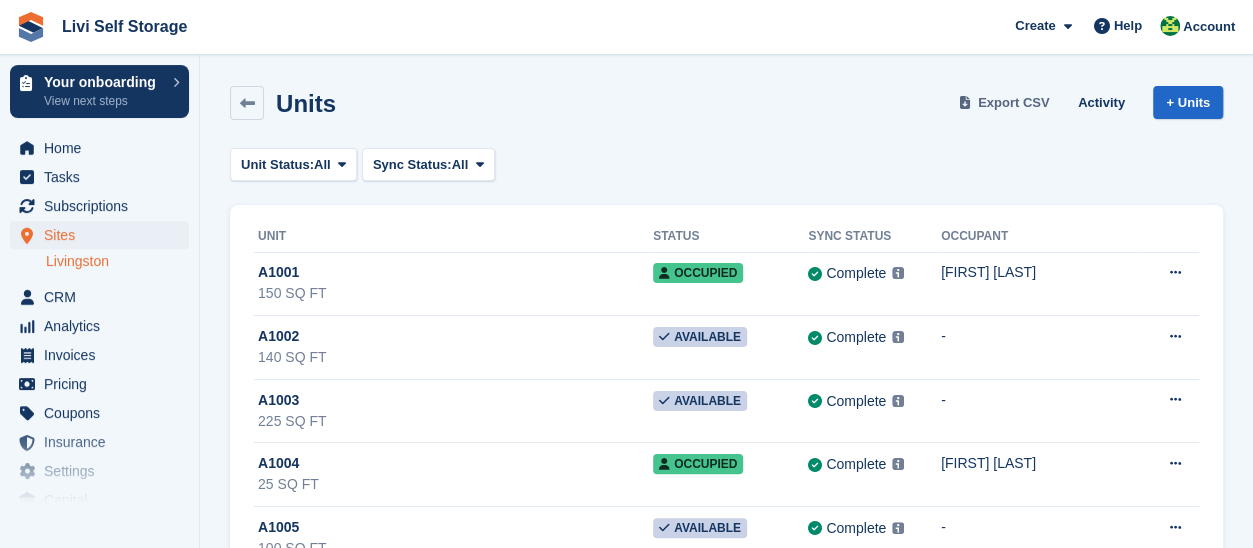 click on "Export CSV" at bounding box center (1014, 103) 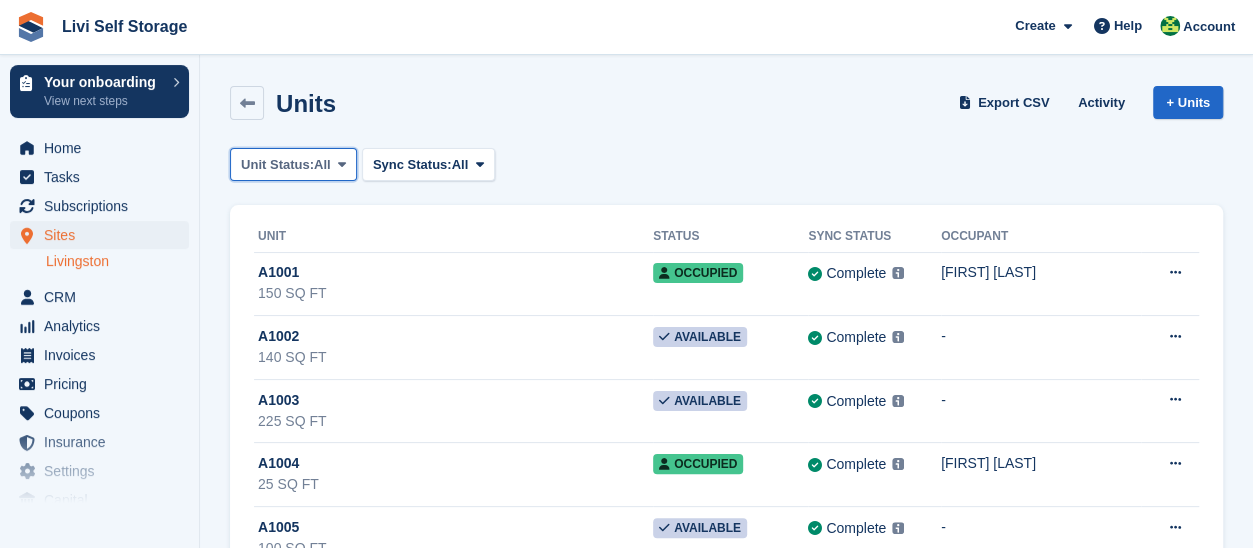 click at bounding box center (342, 164) 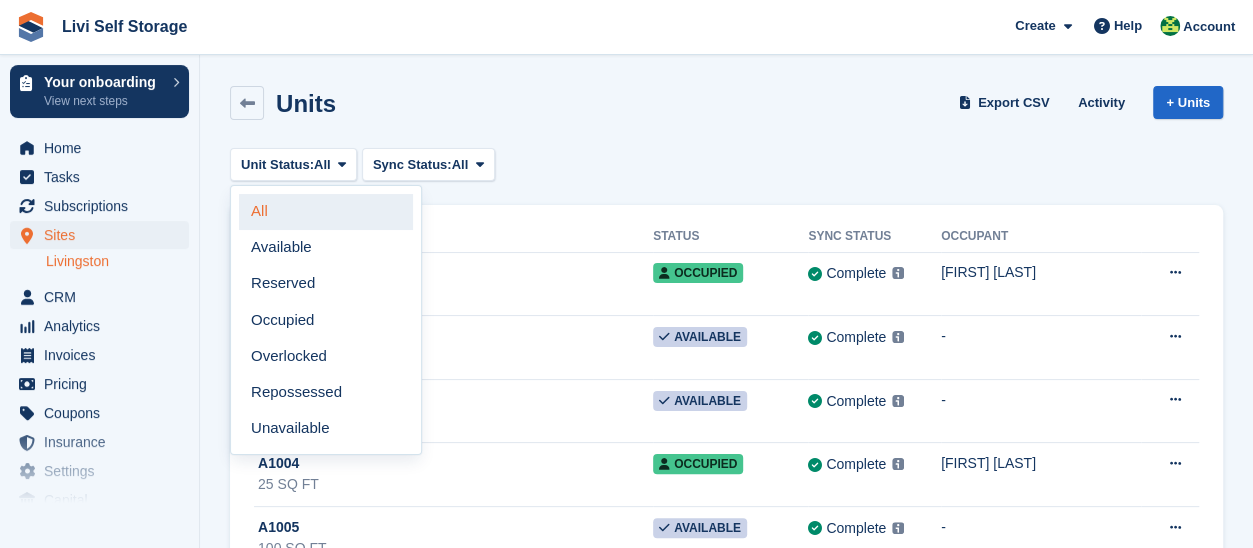 click on "All" at bounding box center [326, 212] 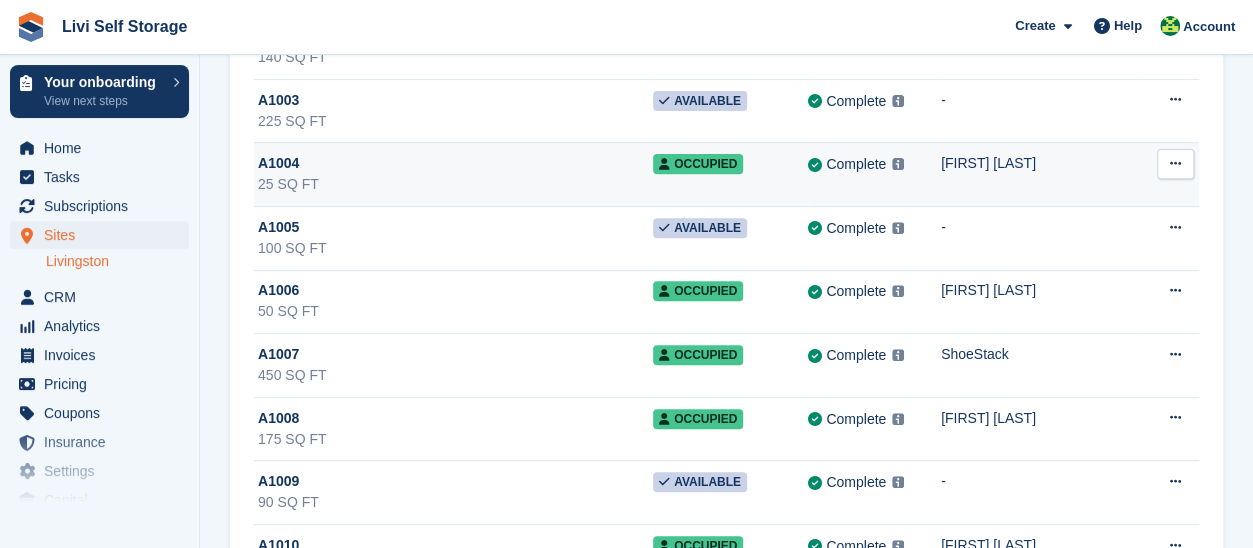 scroll, scrollTop: 0, scrollLeft: 0, axis: both 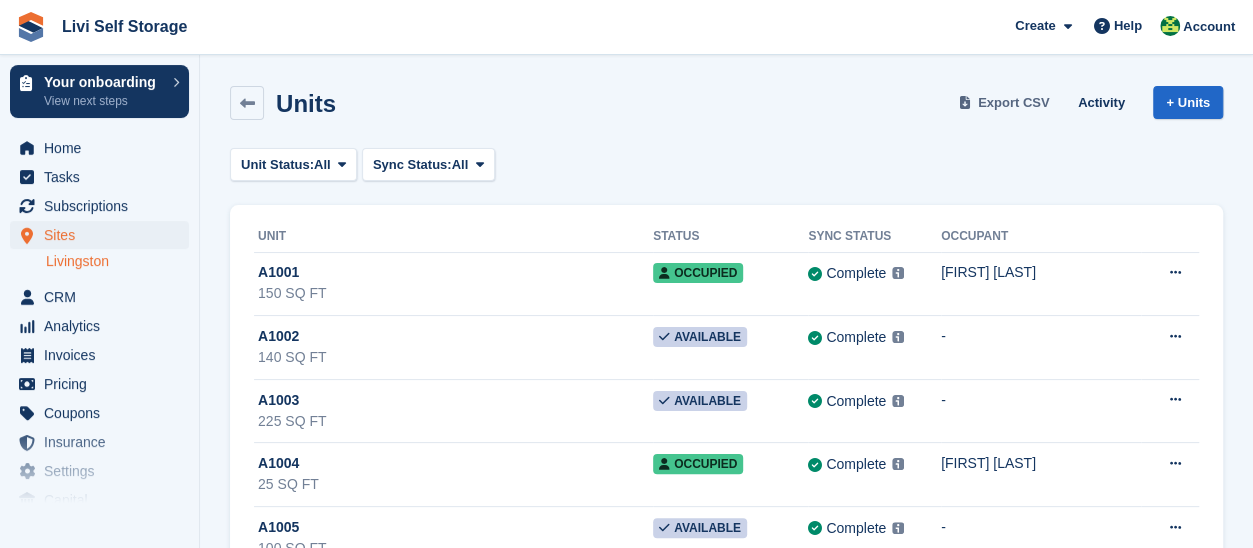 click on "Export CSV" at bounding box center (1014, 103) 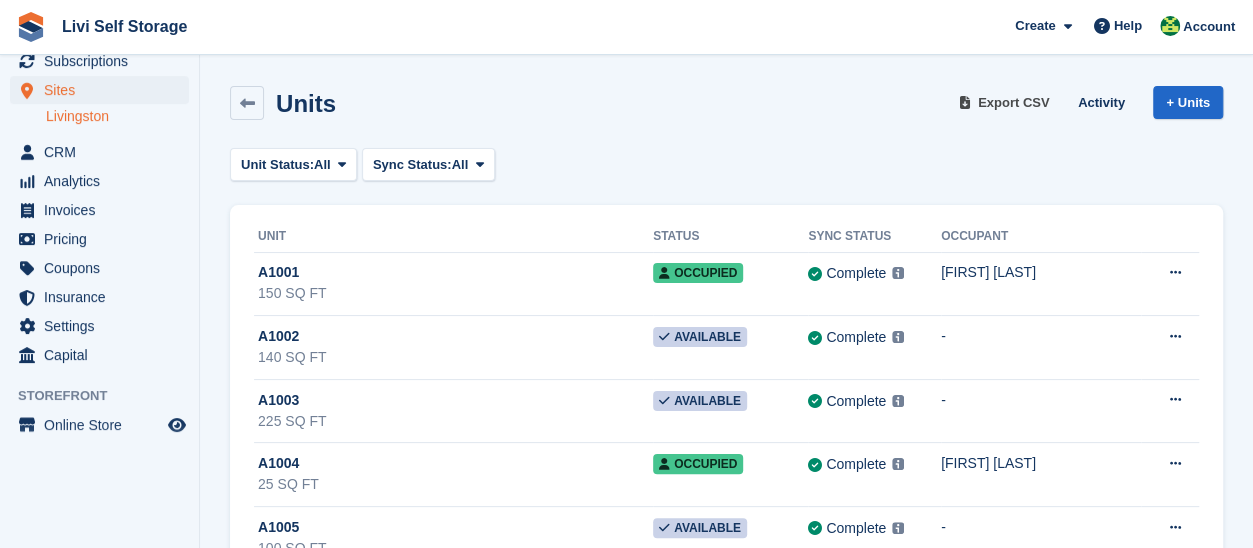 scroll, scrollTop: 0, scrollLeft: 0, axis: both 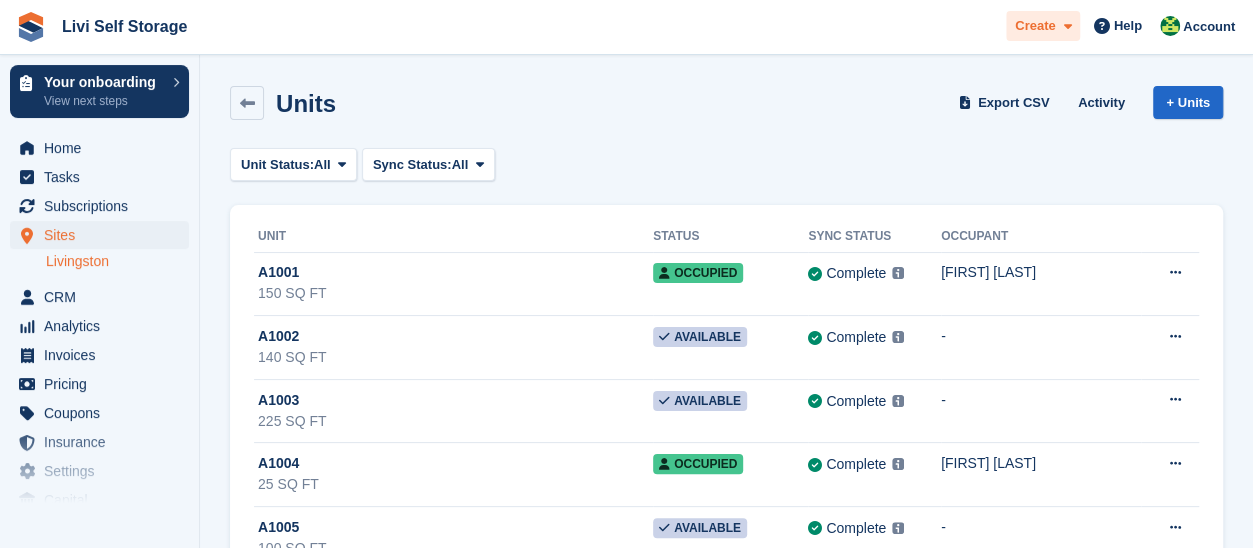 click at bounding box center [1067, 26] 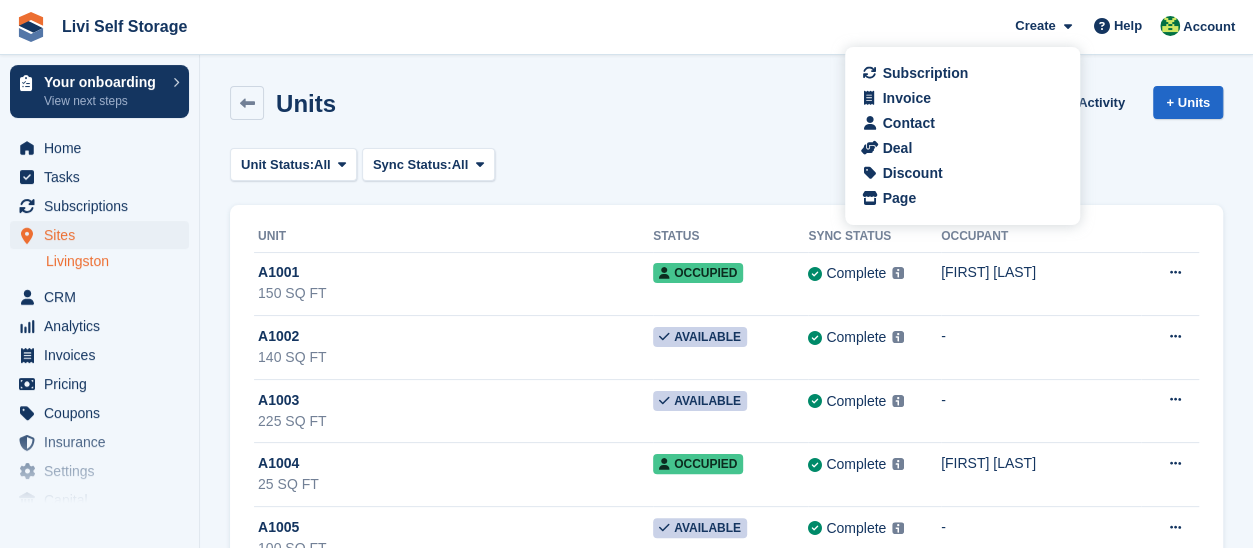 click on "Units
Export CSV
Activity
+ Units" at bounding box center [726, 103] 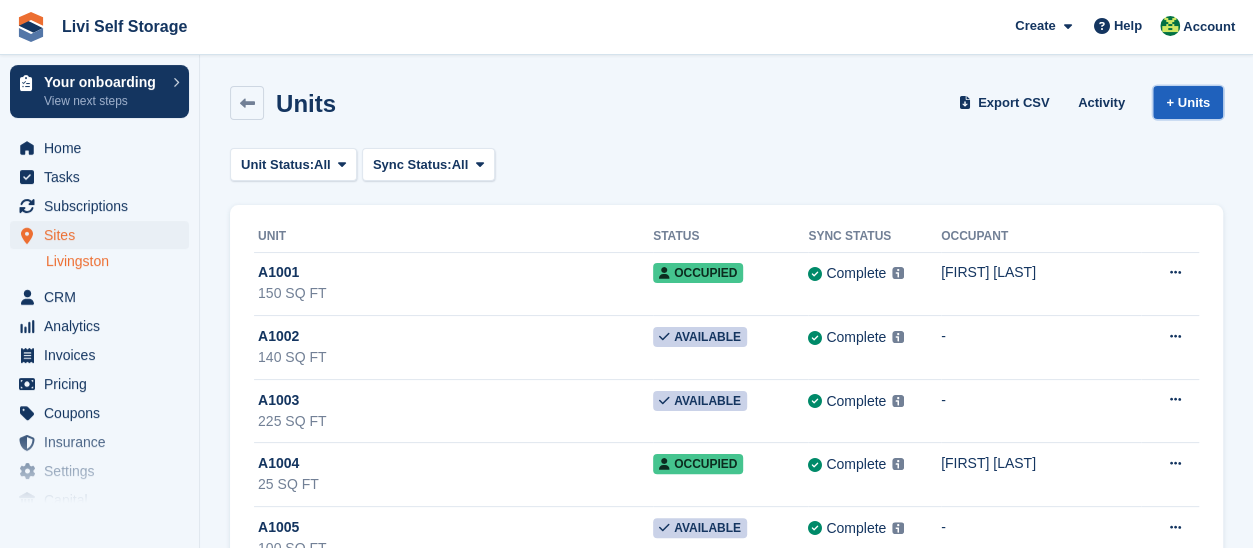 click on "+ Units" at bounding box center (1188, 102) 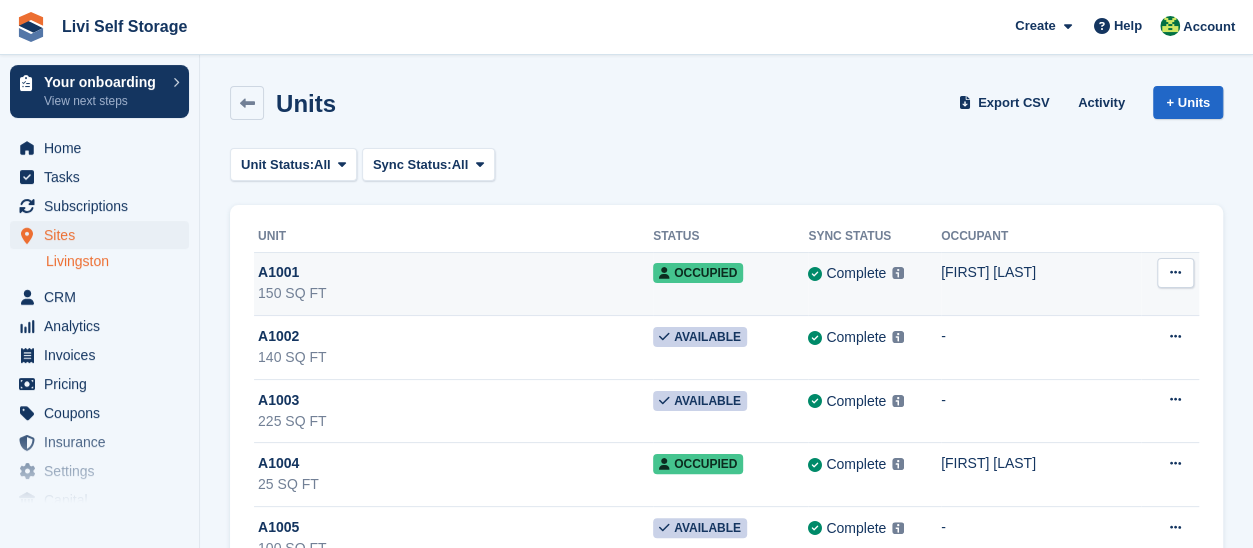 click at bounding box center [1175, 272] 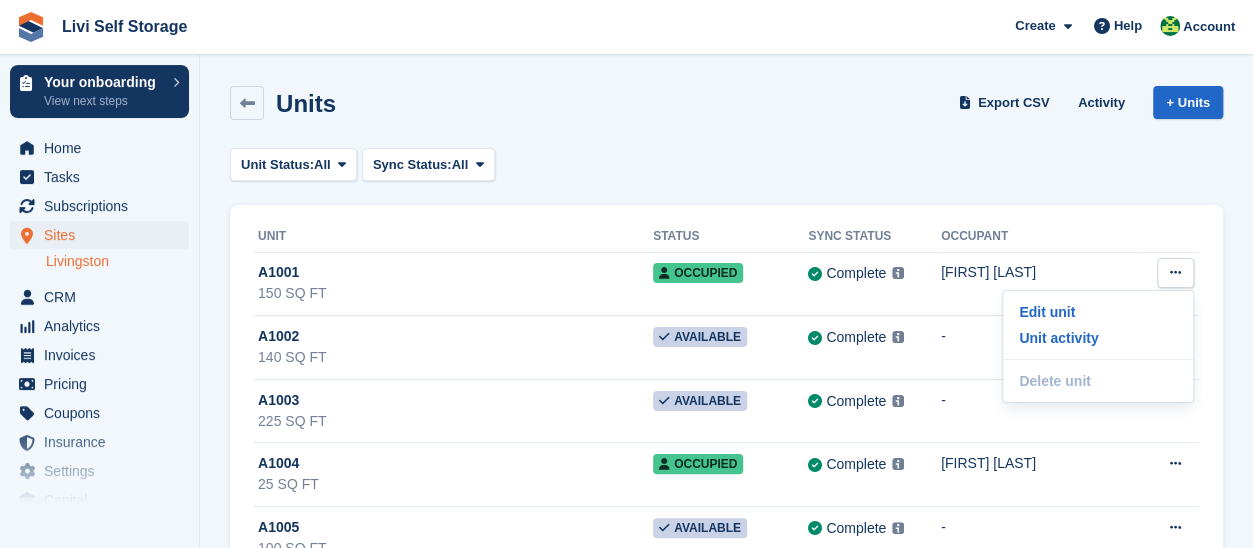 click on "Units
Export CSV
Activity
+ Units" at bounding box center (726, 107) 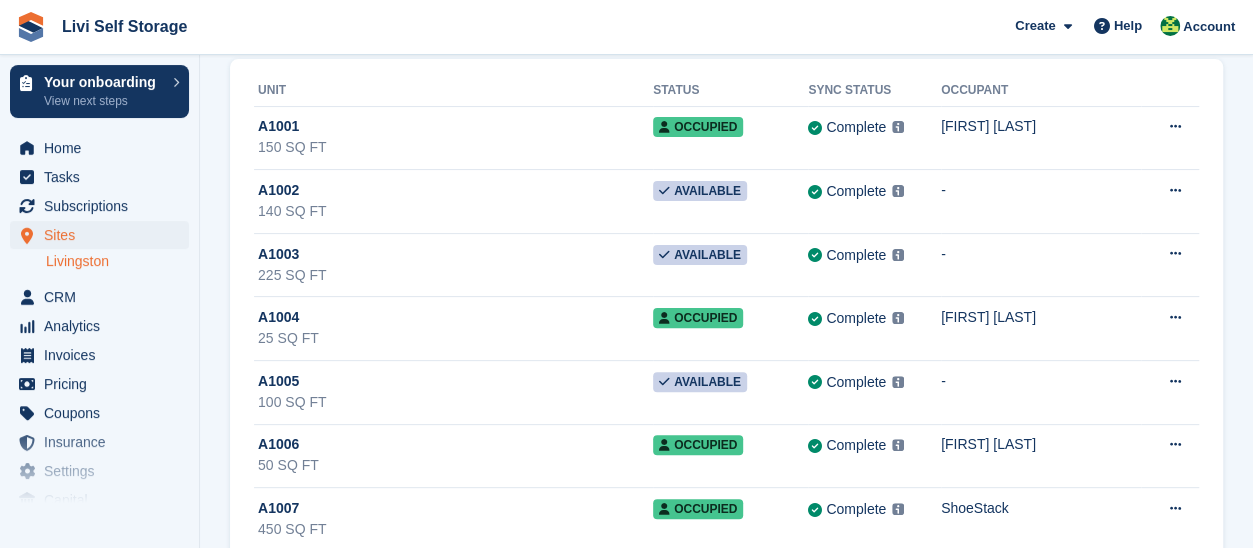scroll, scrollTop: 0, scrollLeft: 0, axis: both 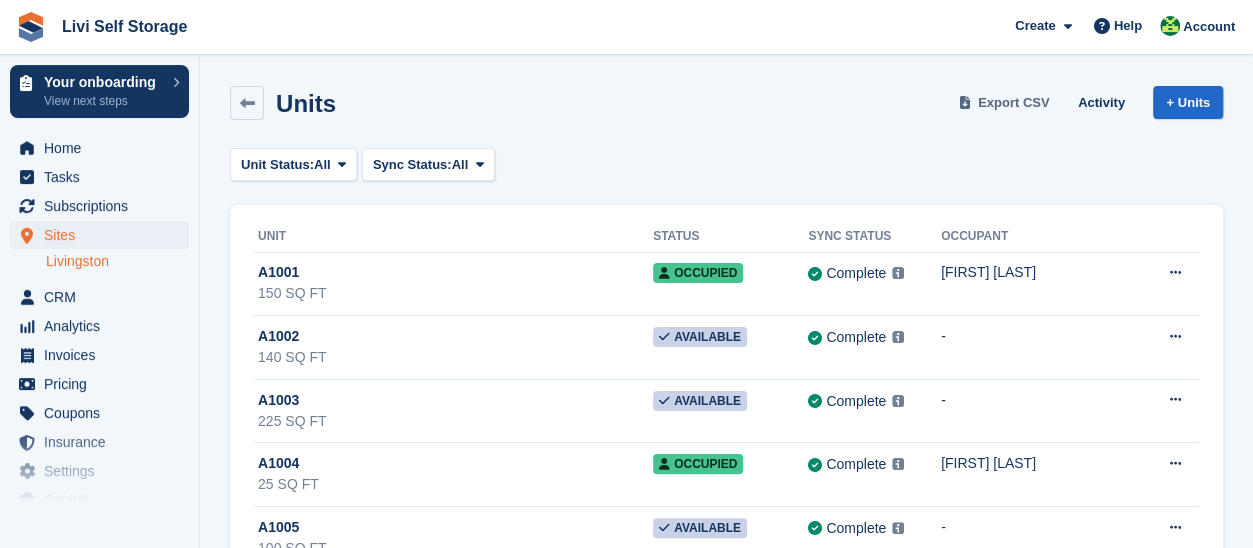 click on "Export CSV" at bounding box center (1014, 103) 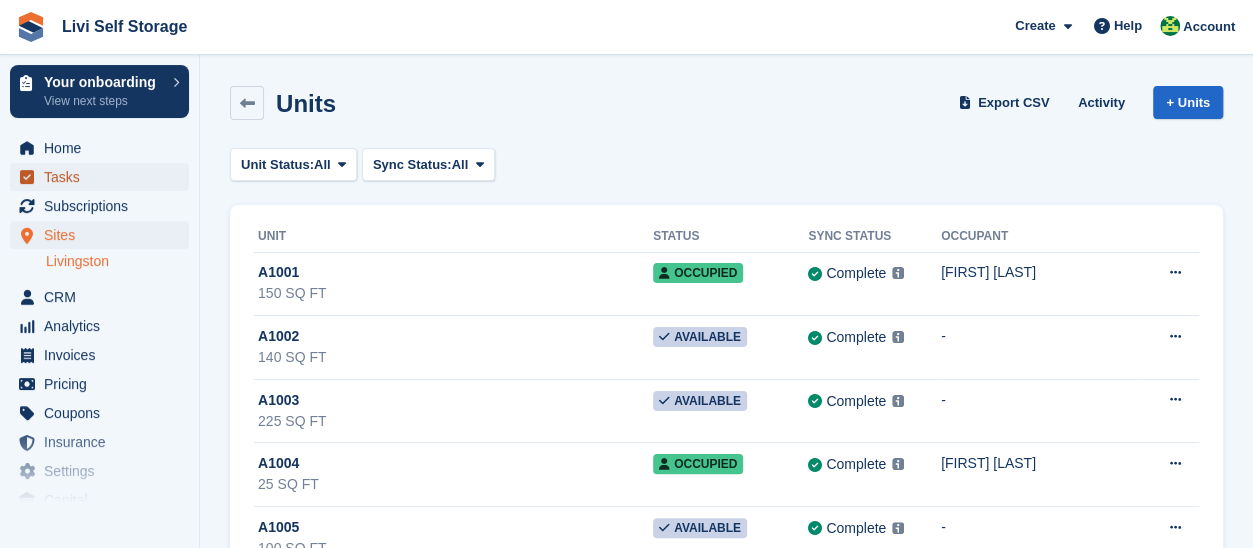 click on "Tasks" at bounding box center [104, 177] 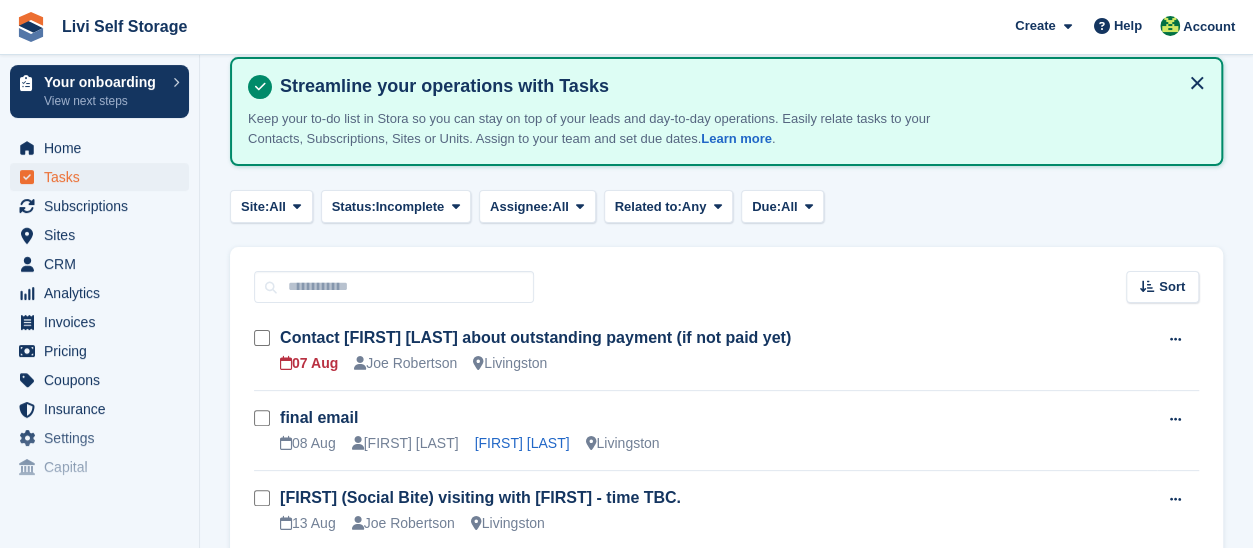 scroll, scrollTop: 200, scrollLeft: 0, axis: vertical 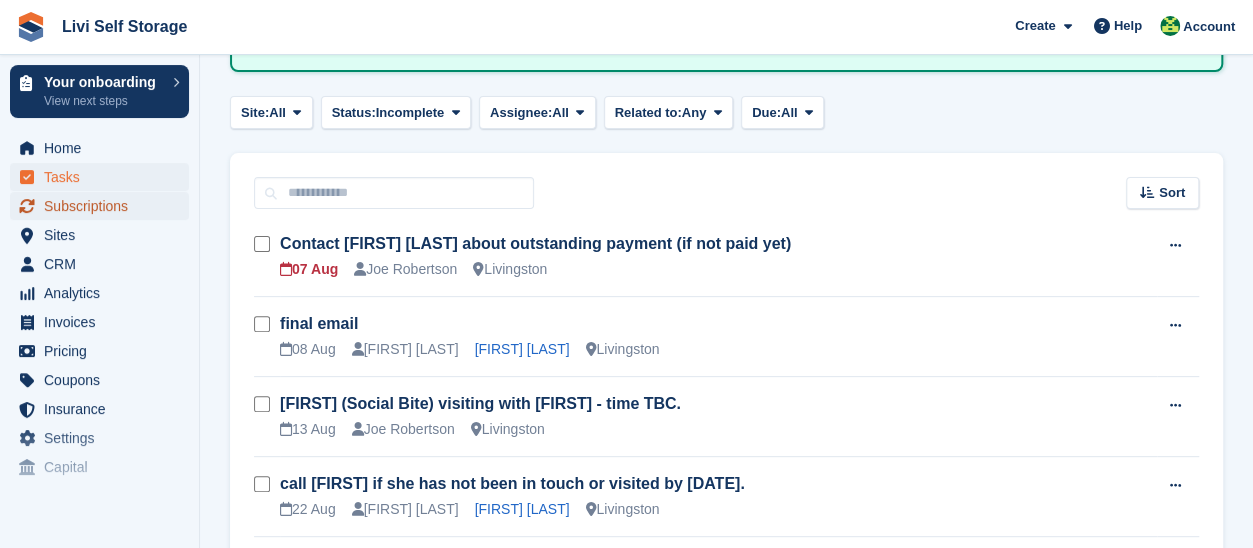 click on "Subscriptions" at bounding box center [104, 206] 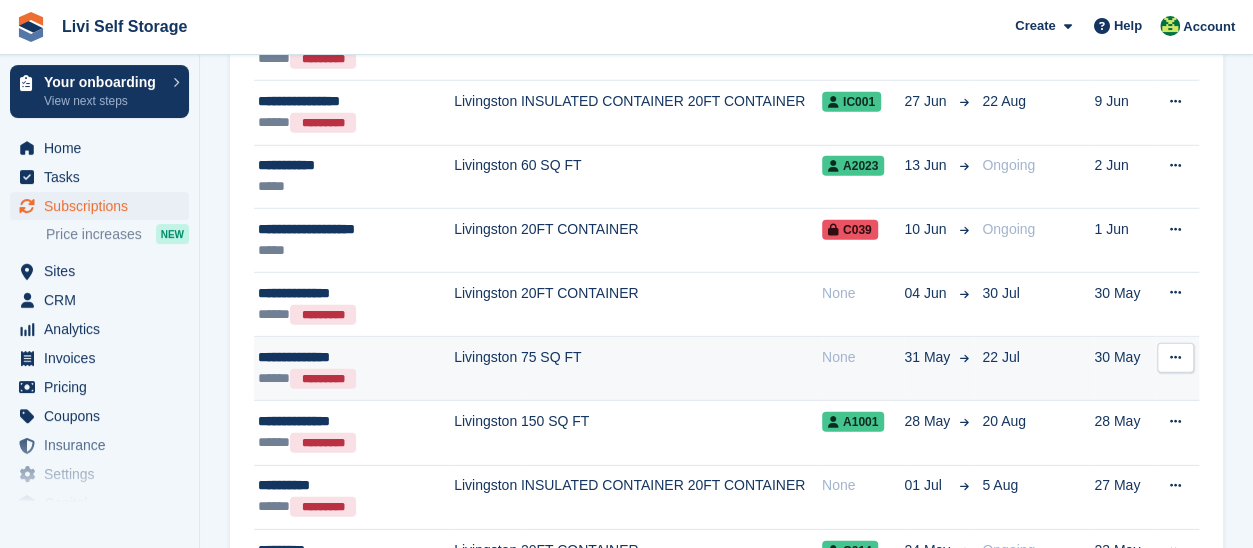 scroll, scrollTop: 2600, scrollLeft: 0, axis: vertical 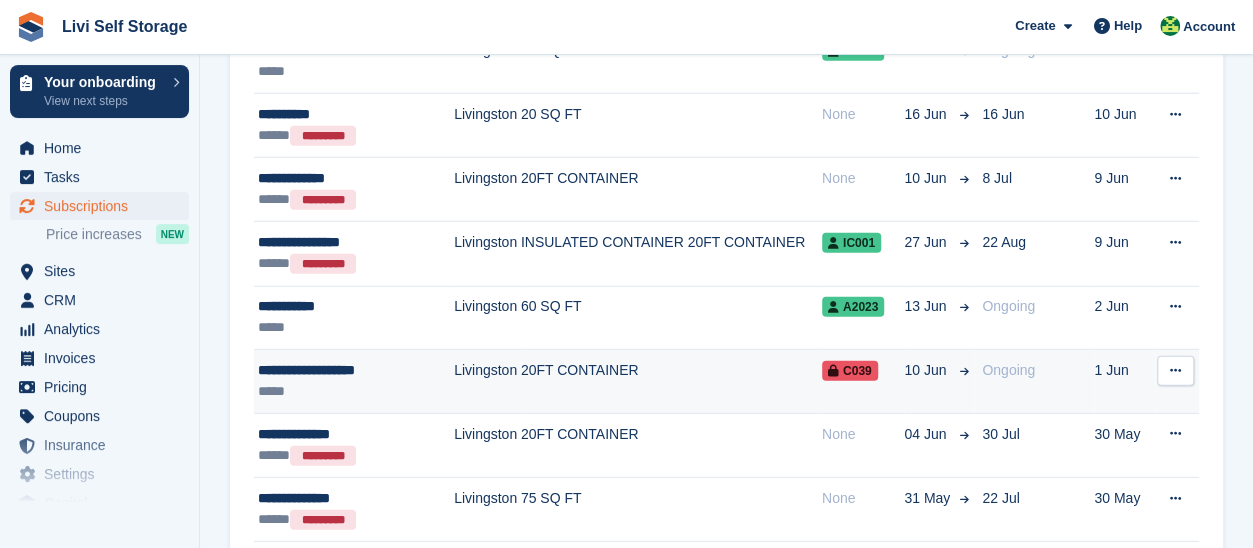 click on "**********" at bounding box center [350, 370] 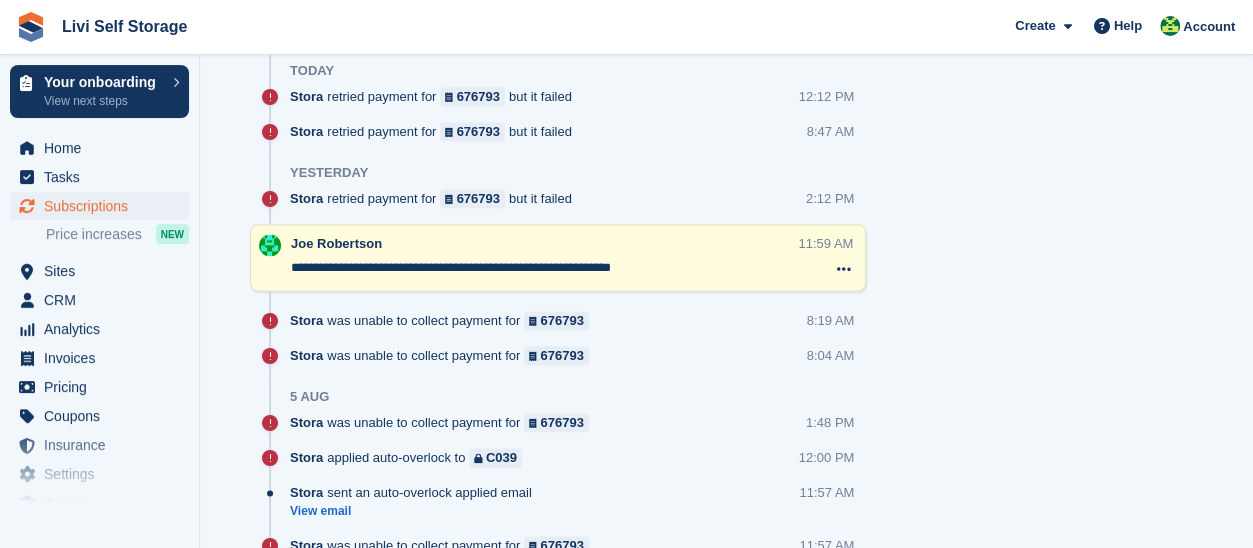 scroll, scrollTop: 1216, scrollLeft: 0, axis: vertical 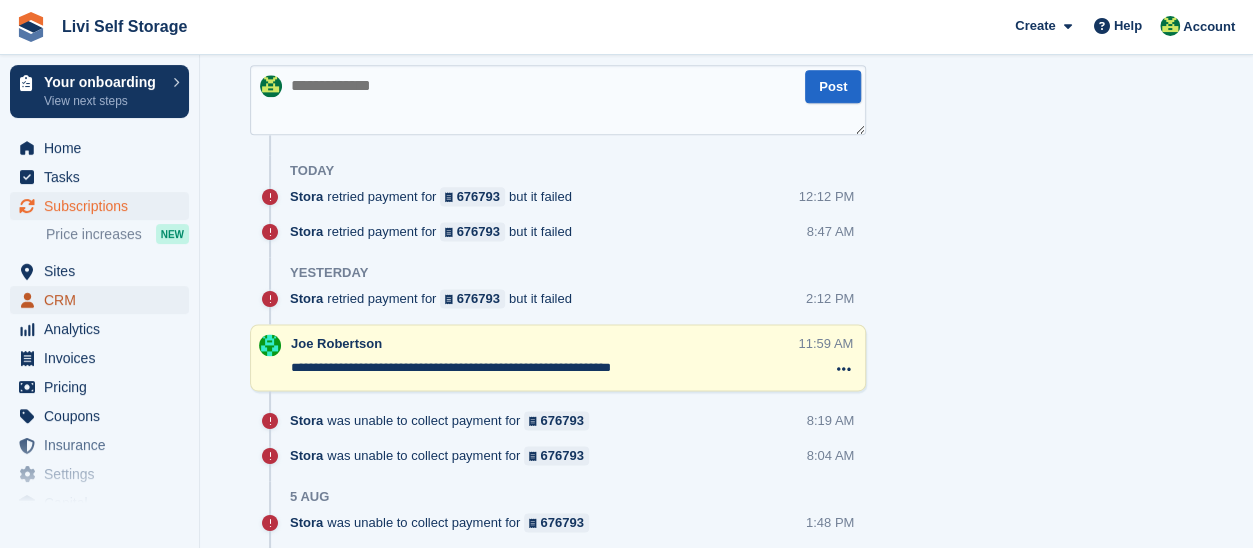 click on "CRM" at bounding box center (104, 300) 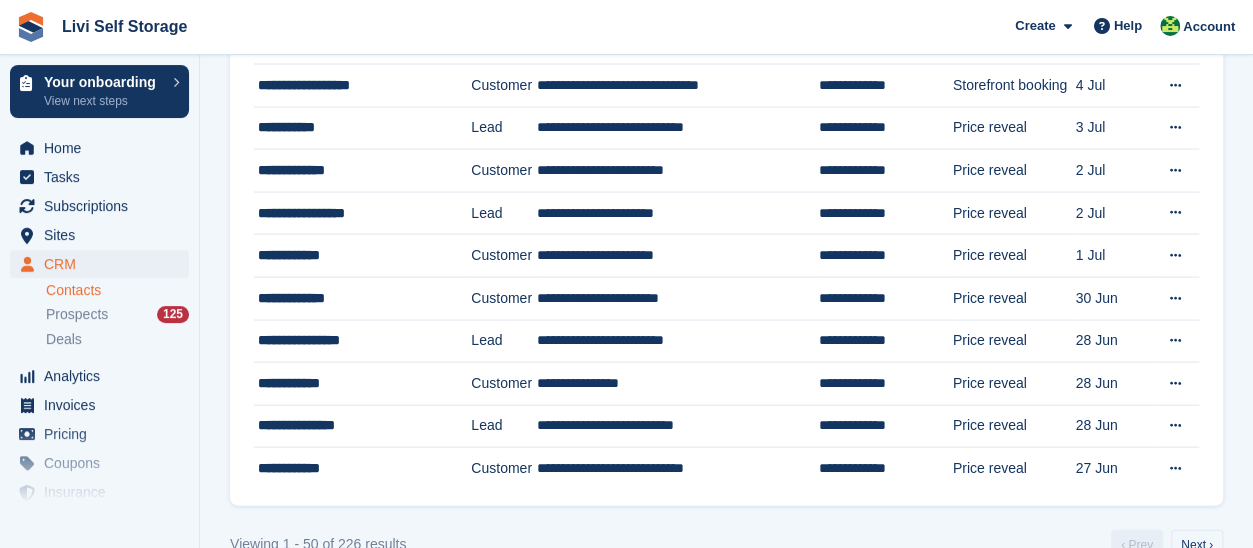 scroll, scrollTop: 1900, scrollLeft: 0, axis: vertical 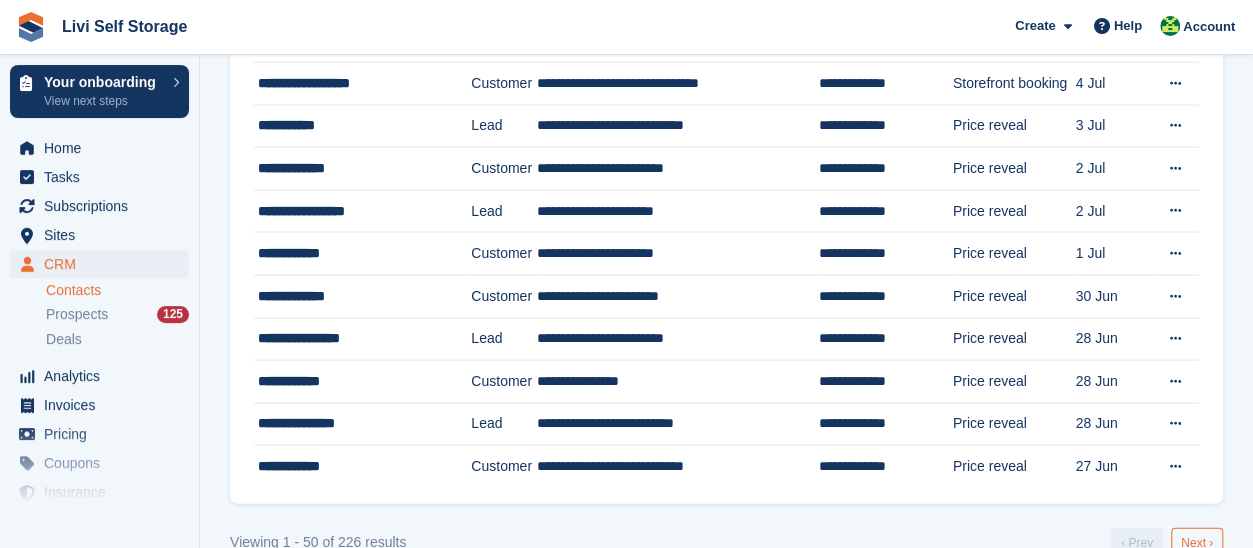 click on "Next ›" at bounding box center (1197, 543) 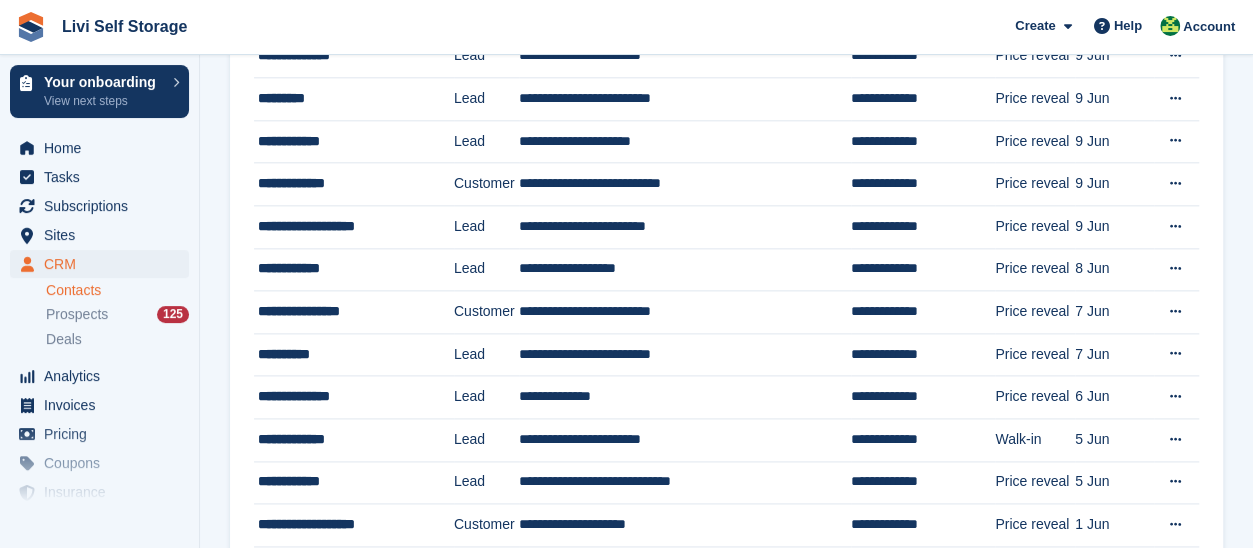scroll, scrollTop: 1200, scrollLeft: 0, axis: vertical 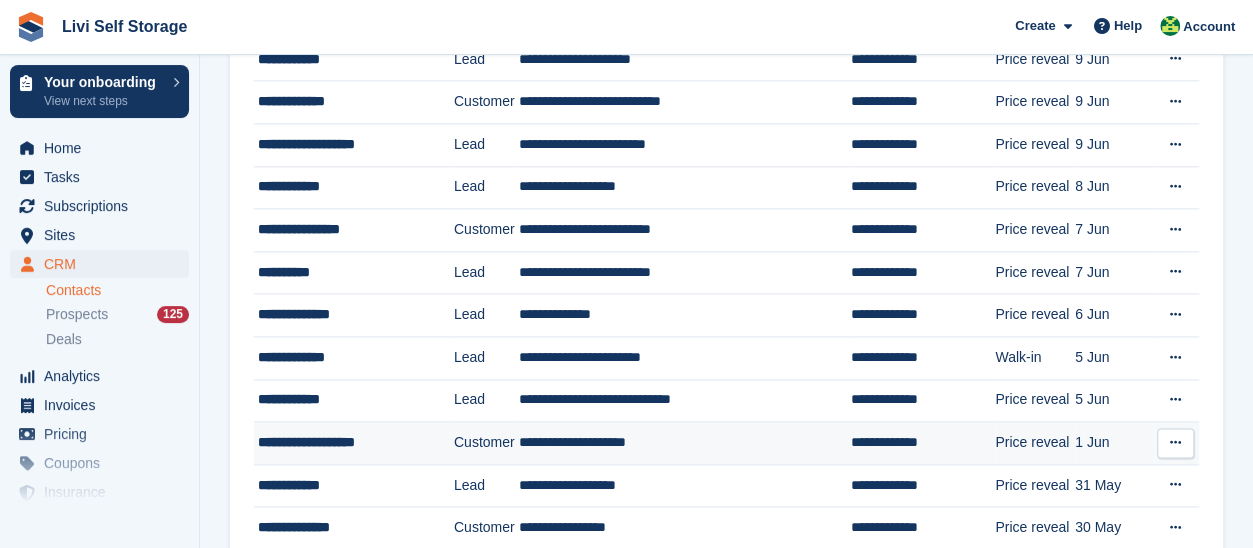 click on "**********" at bounding box center [348, 442] 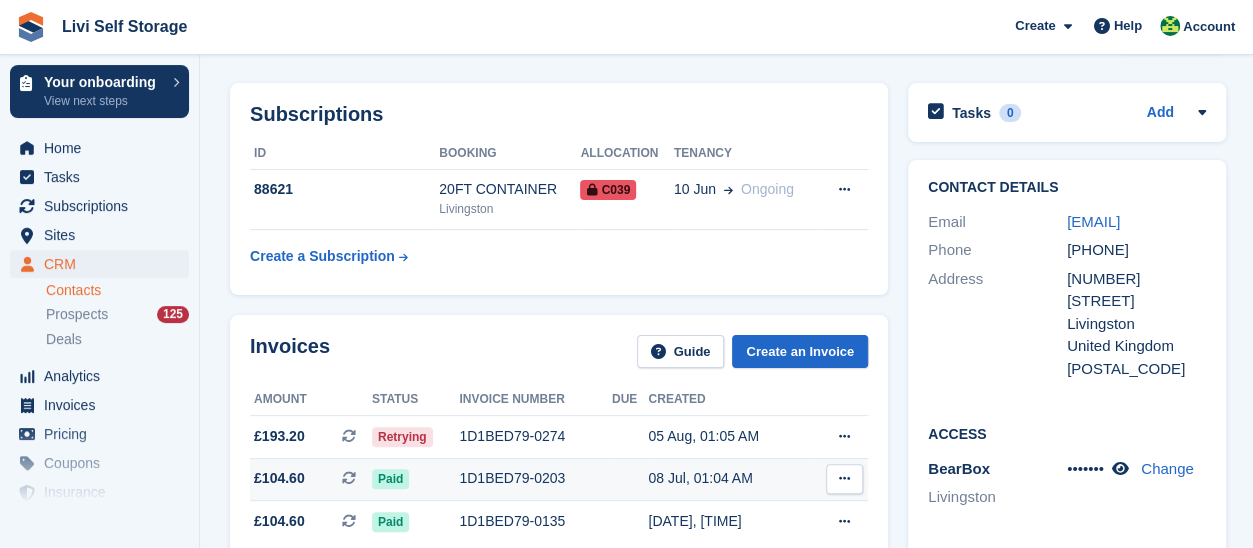 scroll, scrollTop: 0, scrollLeft: 0, axis: both 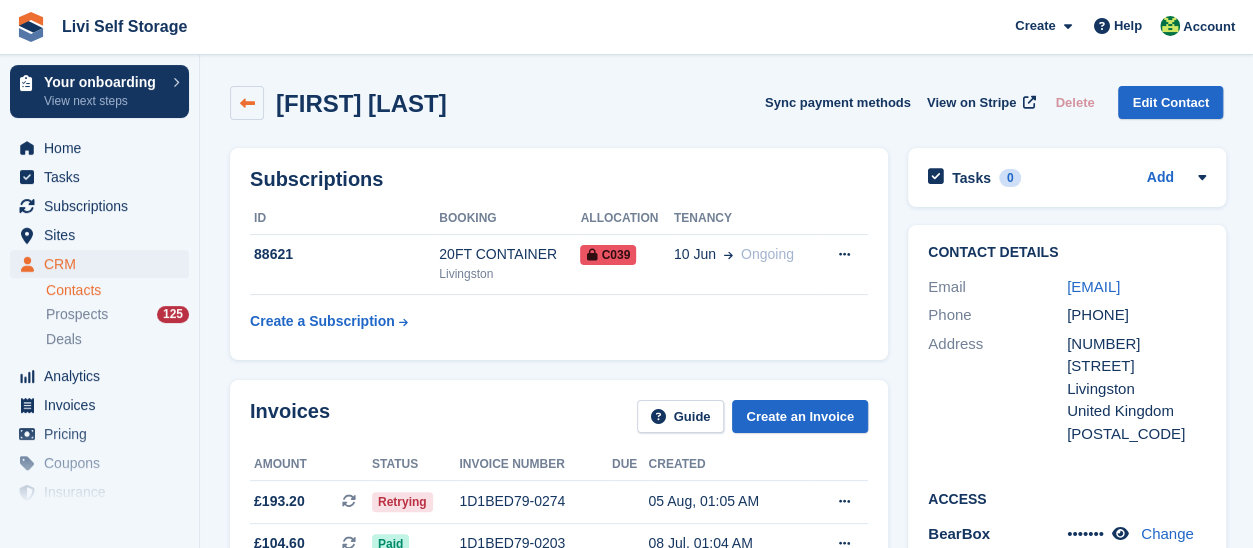 click at bounding box center [247, 103] 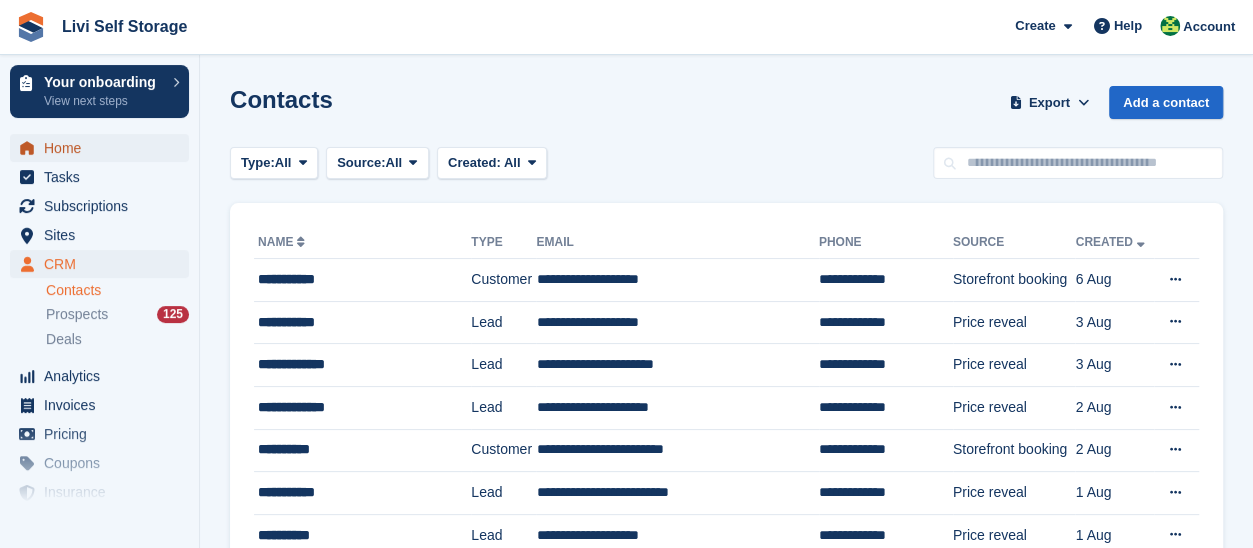 click on "Home" at bounding box center (104, 148) 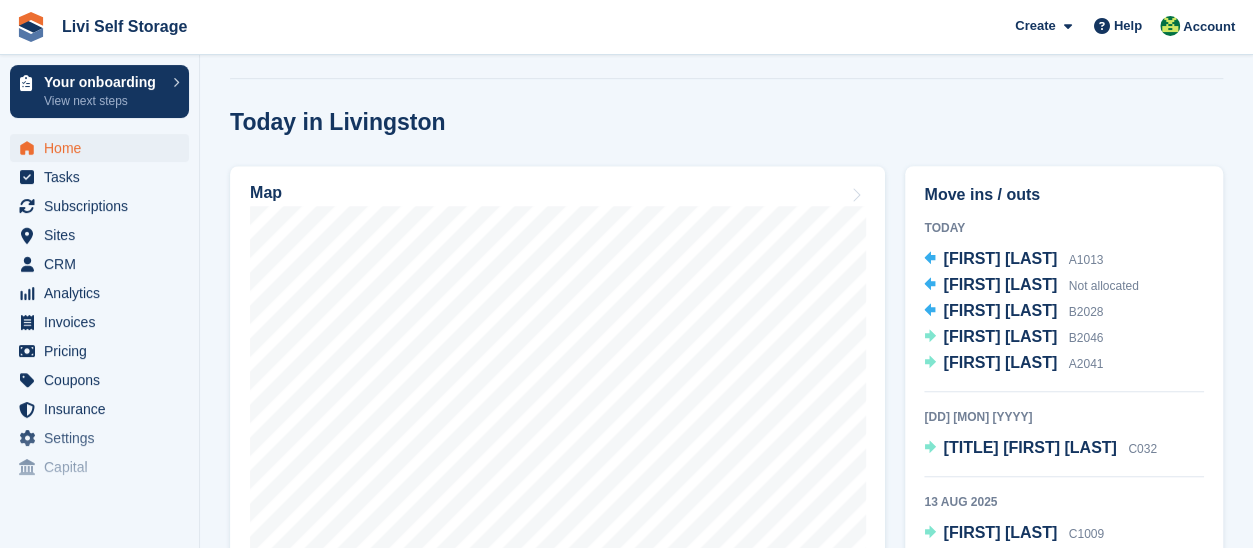 scroll, scrollTop: 600, scrollLeft: 0, axis: vertical 